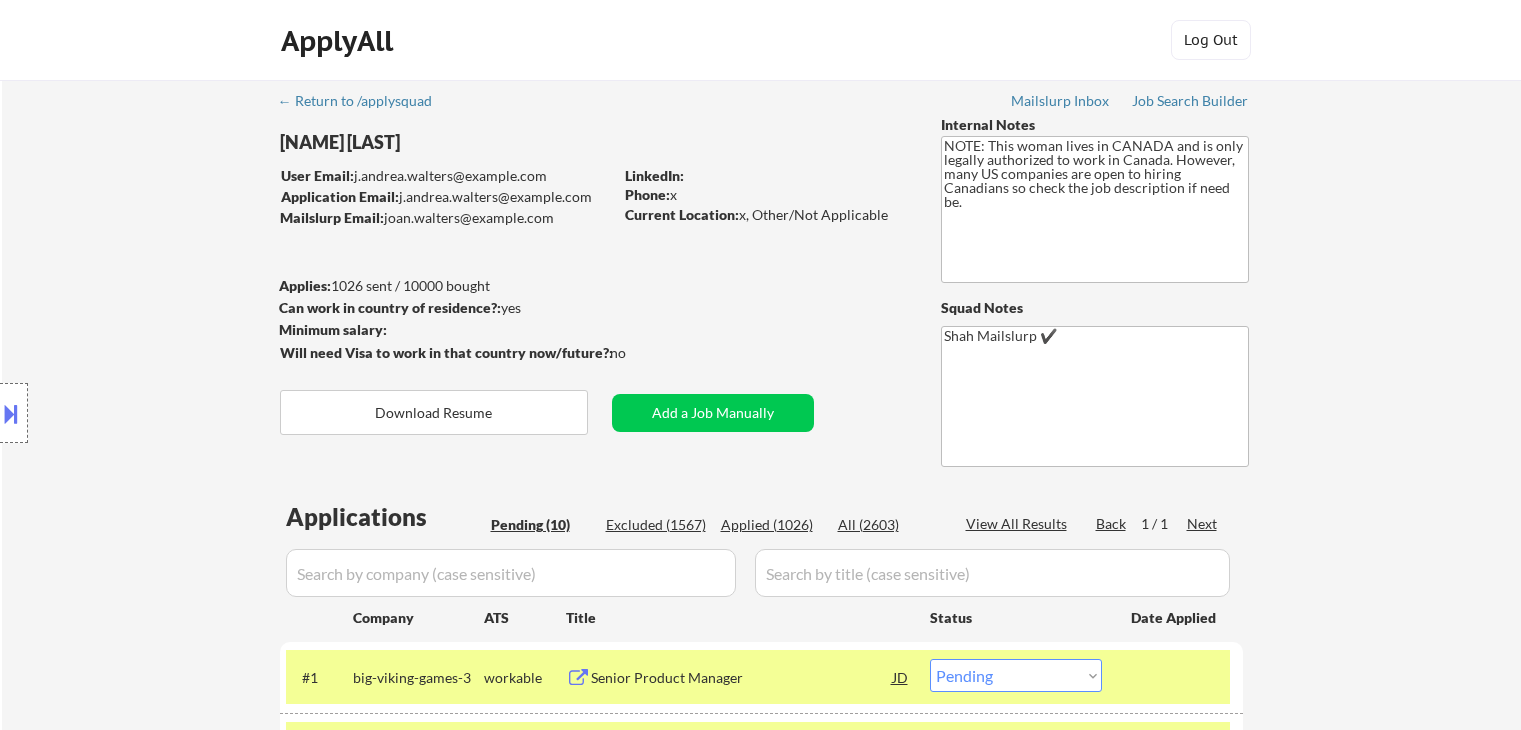 select on ""pending"" 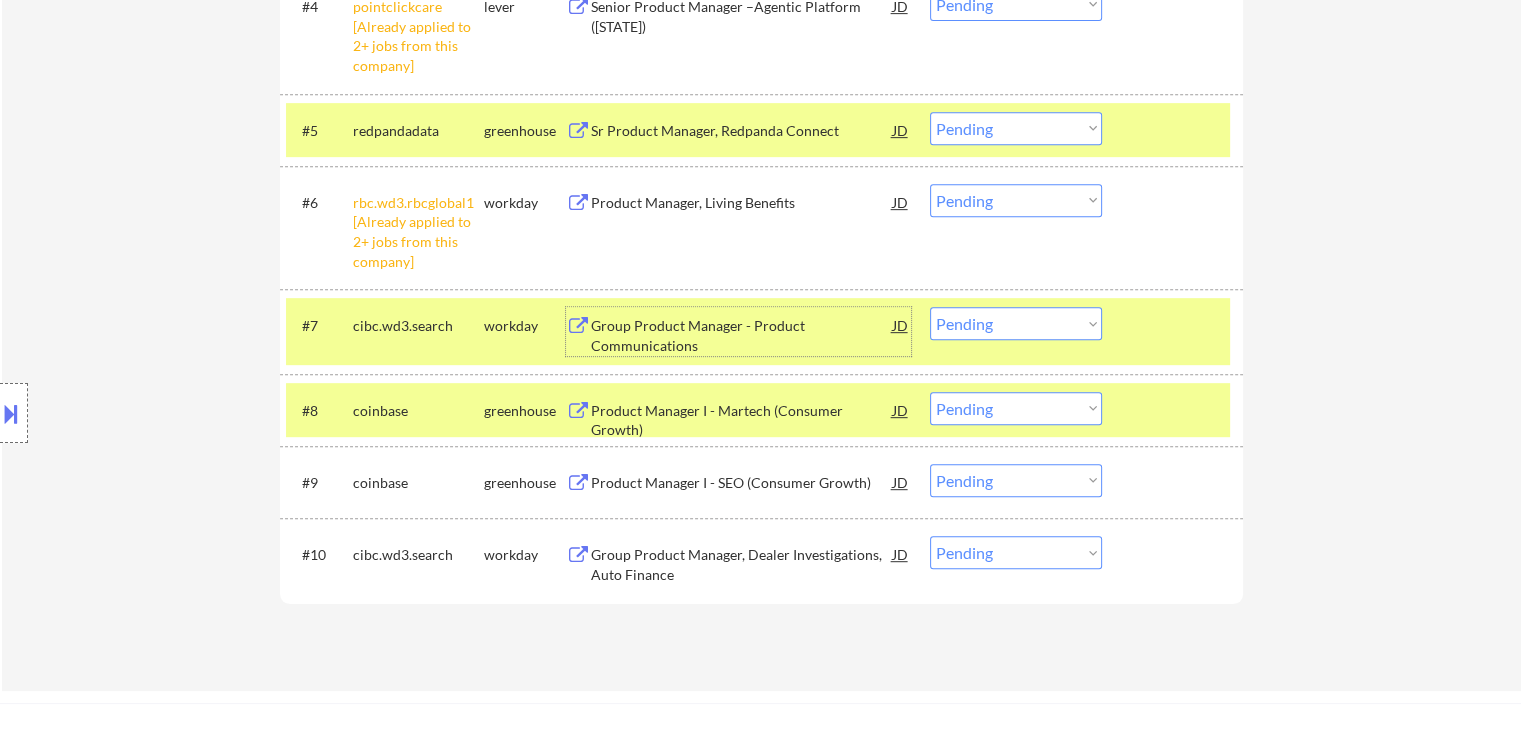 scroll, scrollTop: 900, scrollLeft: 0, axis: vertical 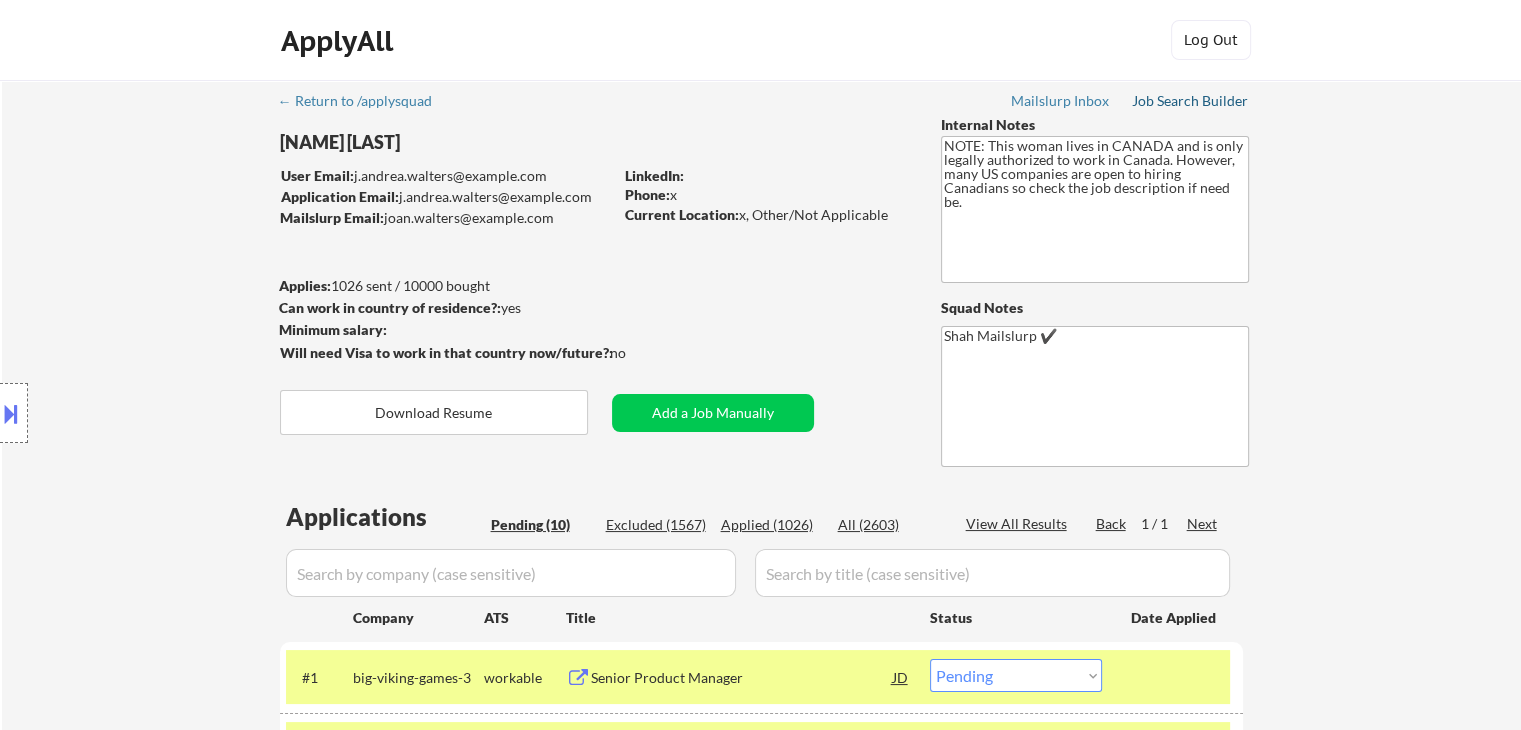 click on "Job Search Builder" at bounding box center [1190, 101] 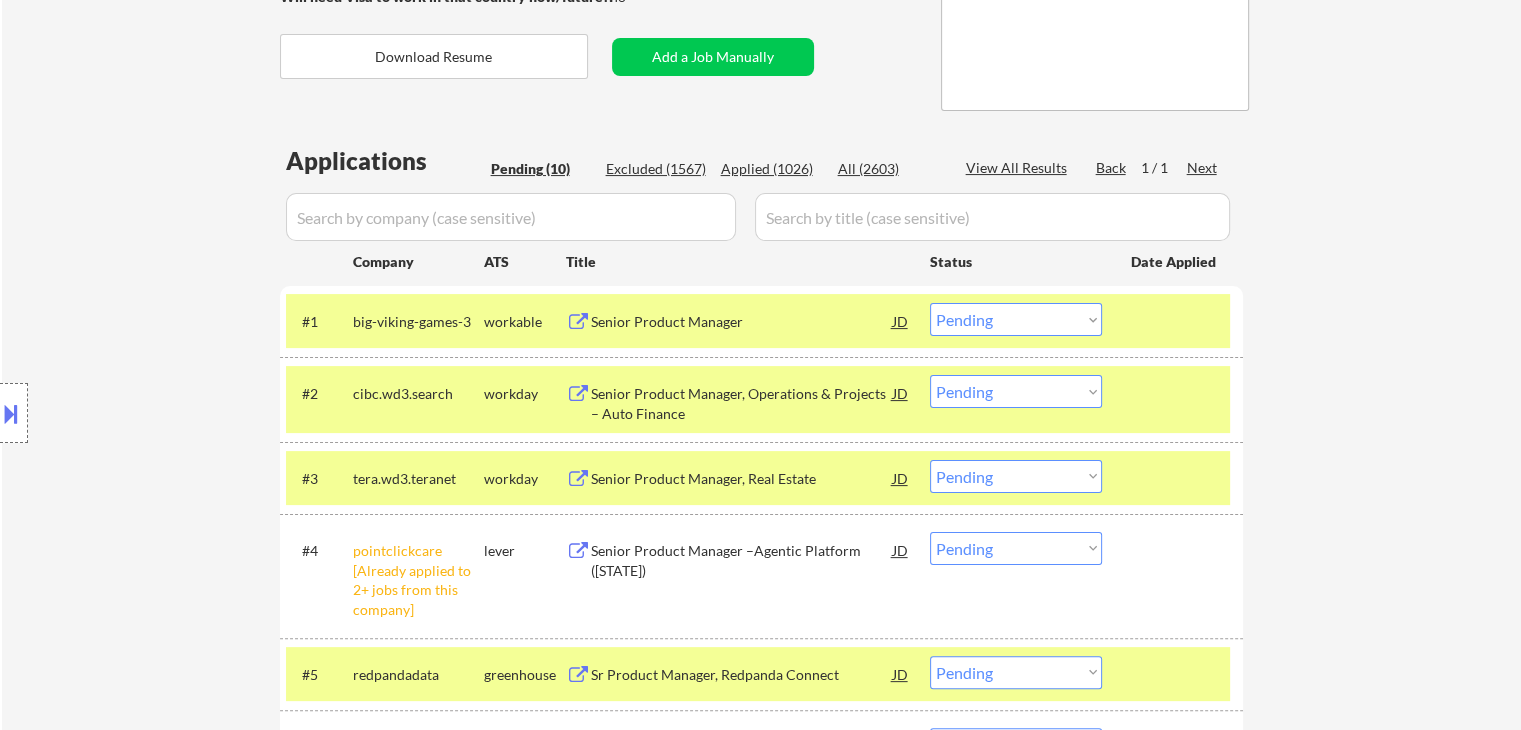 scroll, scrollTop: 400, scrollLeft: 0, axis: vertical 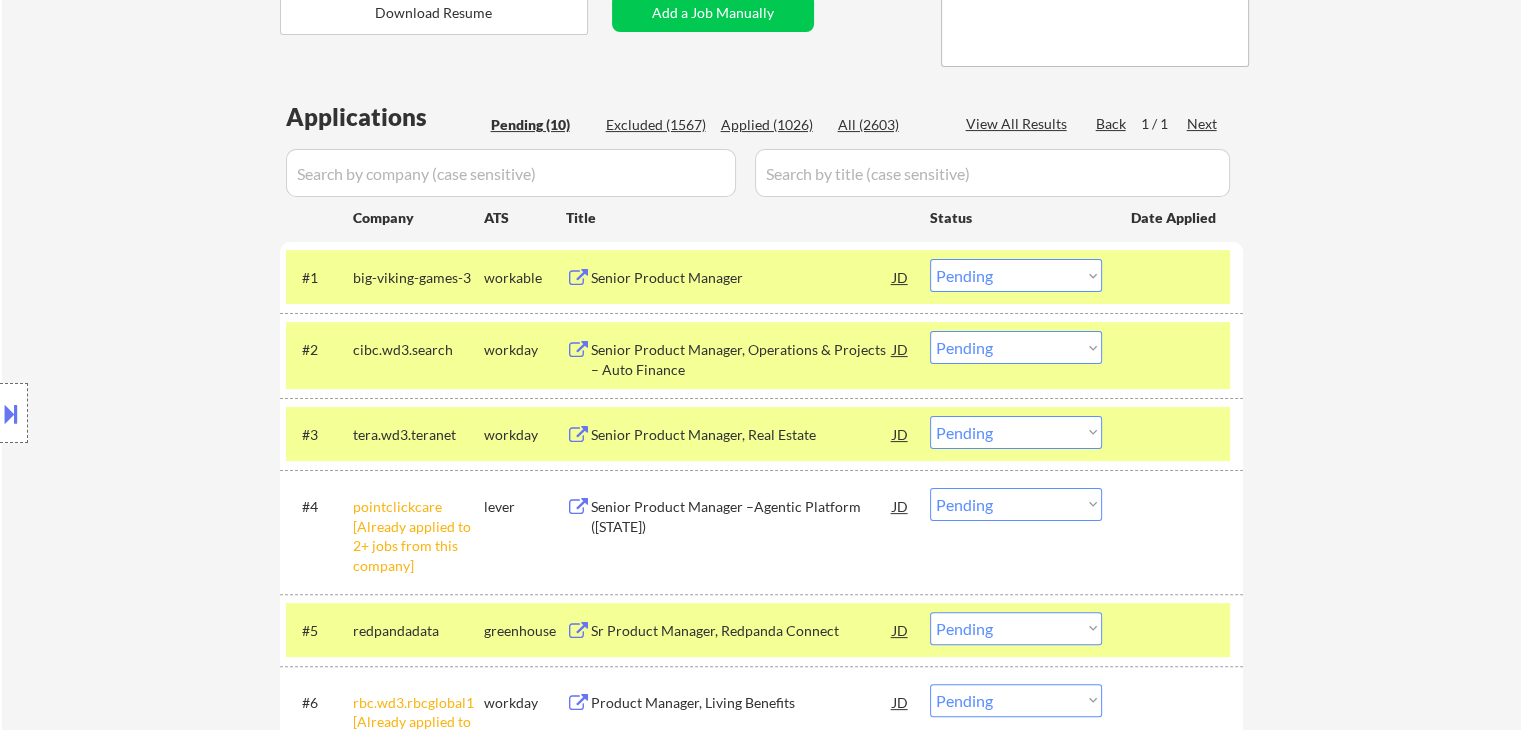 click on "Location Inclusions: Mississauga, [PROVINCE] [POSTAL_CODE] Brampton, [PROVINCE] [POSTAL_CODE] Vaughan, [PROVINCE] [POSTAL_CODE] Markham, [PROVINCE] [POSTAL_CODE] Richmond Hill, [PROVINCE] [POSTAL_CODE] Oakville, [PROVINCE] [POSTAL_CODE] Burlington, [PROVINCE] [POSTAL_CODE] Pickering, [PROVINCE] [POSTAL_CODE] Ajax, [PROVINCE] [POSTAL_CODE] Milton, [PROVINCE] [POSTAL_CODE] Newmarket, [PROVINCE] [POSTAL_CODE] Aurora, [PROVINCE] [POSTAL_CODE] Halton Hills, [PROVINCE] [POSTAL_CODE] King City, [PROVINCE] [POSTAL_CODE] Whitchurch-Stouffville, [PROVINCE] [POSTAL_CODE] Mississauga, [PROVINCE] Brampton, [PROVINCE] Oakville, [PROVINCE] Milton, [PROVINCE] Etobicoke, [PROVINCE] Burlington, [PROVINCE] Toronto, [PROVINCE] Georgetown, [PROVINCE] Caledon, [PROVINCE] Halton Hills, [PROVINCE] Vaughan, [PROVINCE] Richmond Hill, [PROVINCE] Markham, [PROVINCE] Hamilton, [PROVINCE] remote" at bounding box center (179, 413) 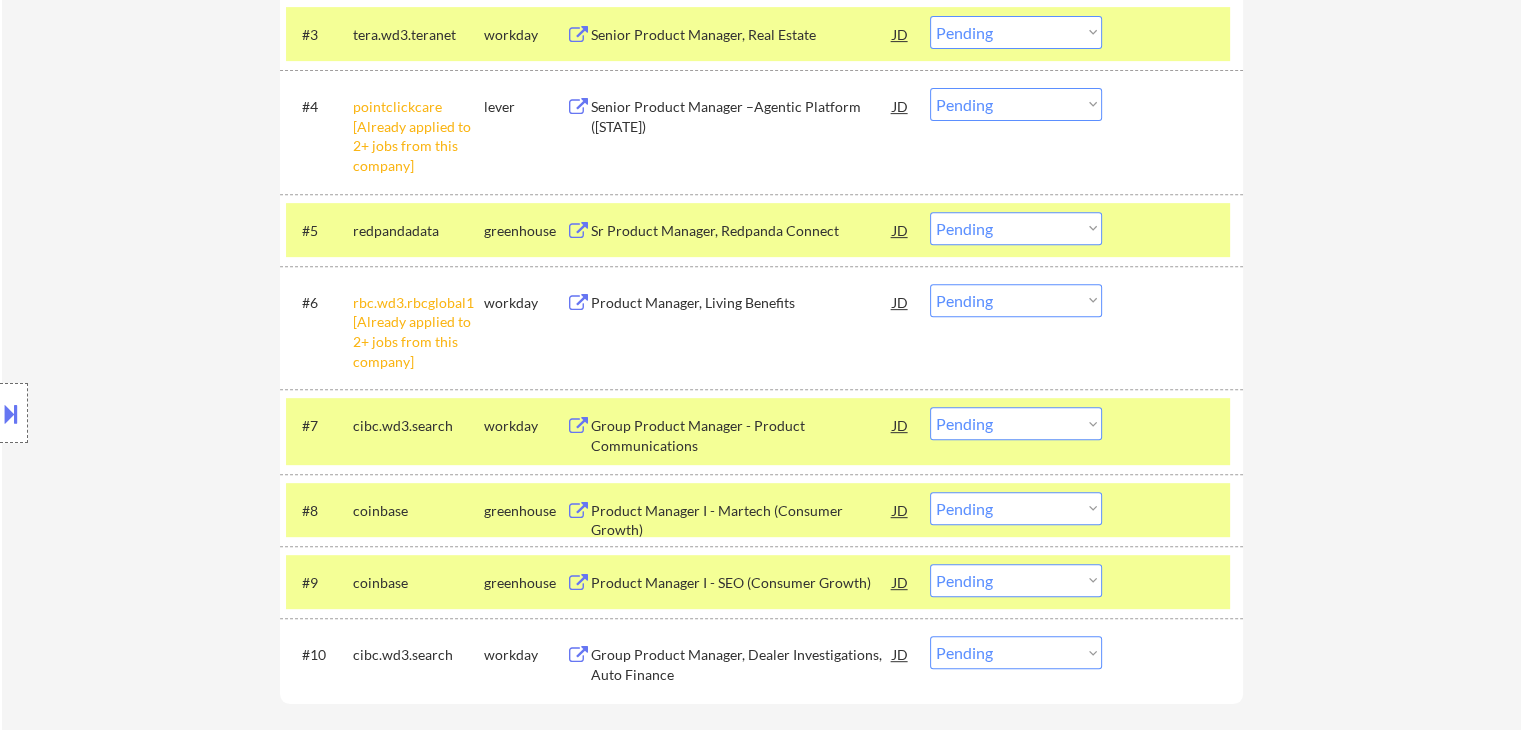 click on "Location Inclusions: Mississauga, [PROVINCE] [POSTAL_CODE] Brampton, [PROVINCE] [POSTAL_CODE] Vaughan, [PROVINCE] [POSTAL_CODE] Markham, [PROVINCE] [POSTAL_CODE] Richmond Hill, [PROVINCE] [POSTAL_CODE] Oakville, [PROVINCE] [POSTAL_CODE] Burlington, [PROVINCE] [POSTAL_CODE] Pickering, [PROVINCE] [POSTAL_CODE] Ajax, [PROVINCE] [POSTAL_CODE] Milton, [PROVINCE] [POSTAL_CODE] Newmarket, [PROVINCE] [POSTAL_CODE] Aurora, [PROVINCE] [POSTAL_CODE] Halton Hills, [PROVINCE] [POSTAL_CODE] King City, [PROVINCE] [POSTAL_CODE] Whitchurch-Stouffville, [PROVINCE] [POSTAL_CODE] Mississauga, [PROVINCE] Brampton, [PROVINCE] Oakville, [PROVINCE] Milton, [PROVINCE] Etobicoke, [PROVINCE] Burlington, [PROVINCE] Toronto, [PROVINCE] Georgetown, [PROVINCE] Caledon, [PROVINCE] Halton Hills, [PROVINCE] Vaughan, [PROVINCE] Richmond Hill, [PROVINCE] Markham, [PROVINCE] Hamilton, [PROVINCE] remote" at bounding box center (179, 413) 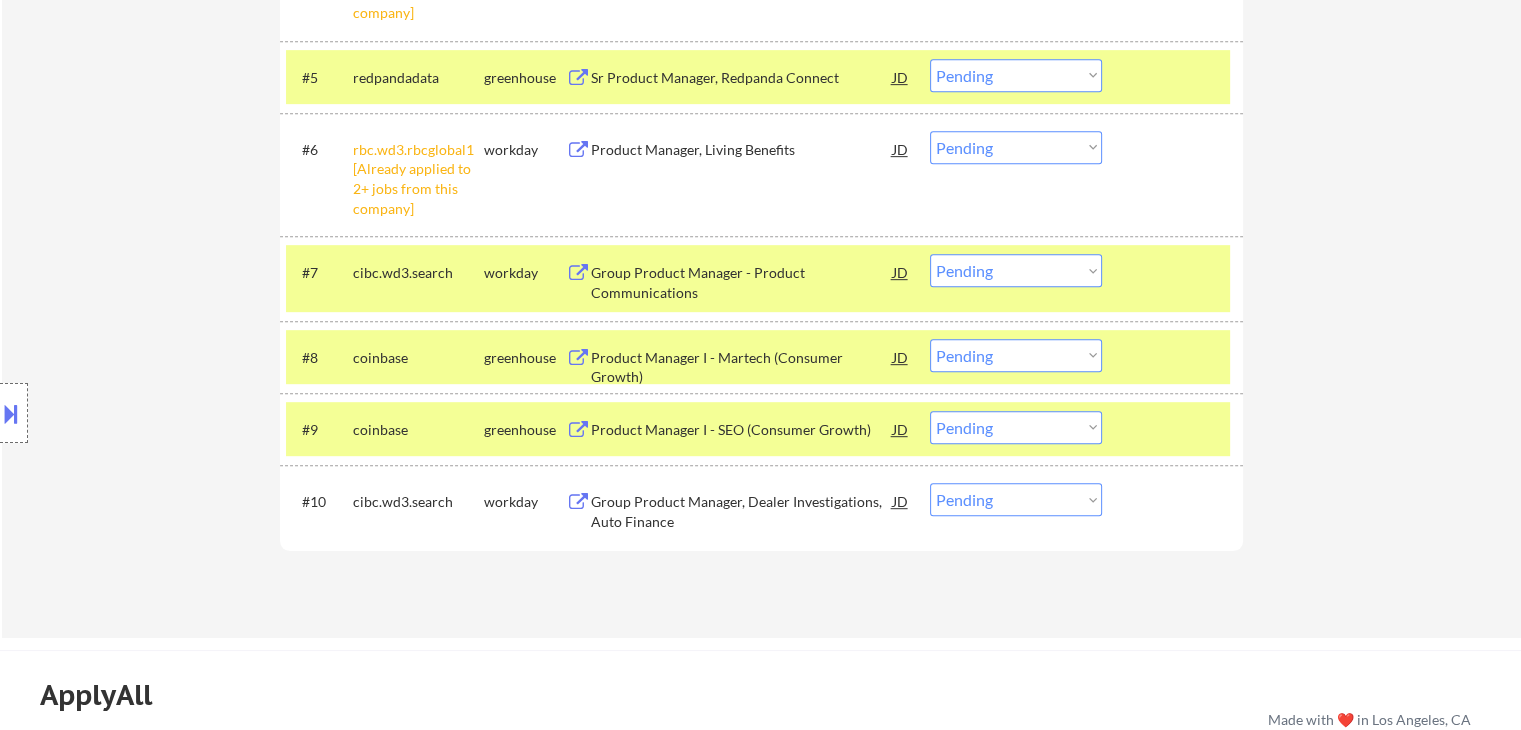 scroll, scrollTop: 1000, scrollLeft: 0, axis: vertical 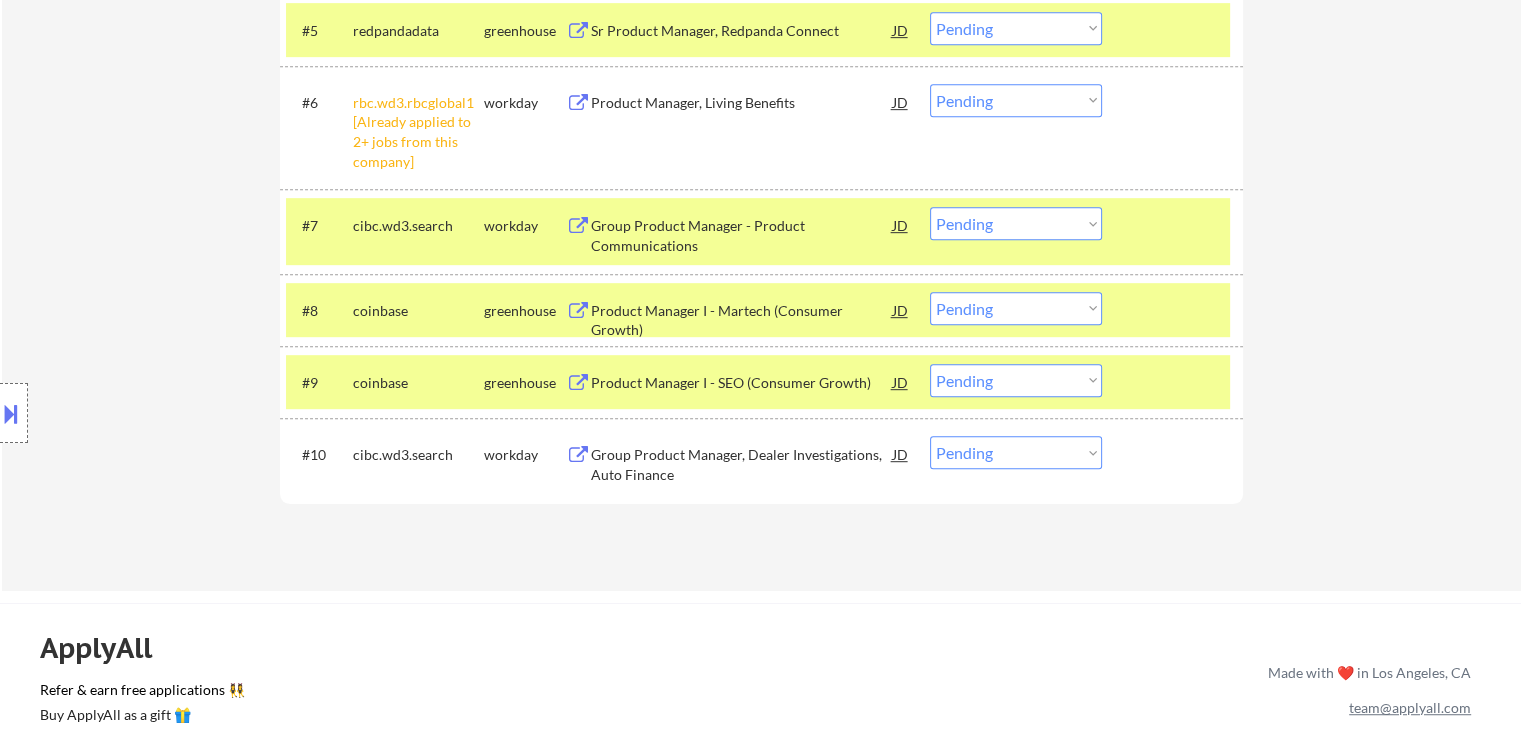 click at bounding box center (11, 413) 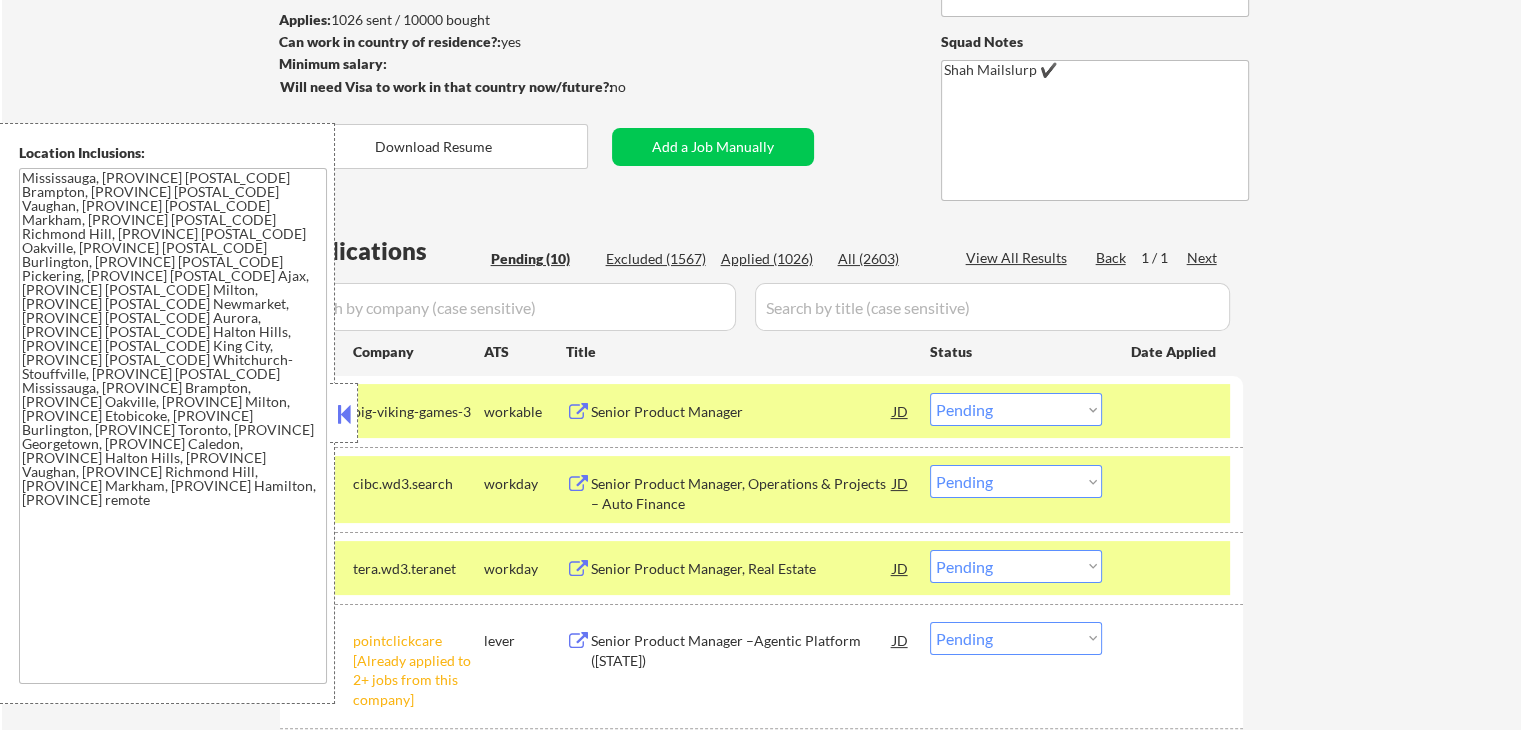 scroll, scrollTop: 200, scrollLeft: 0, axis: vertical 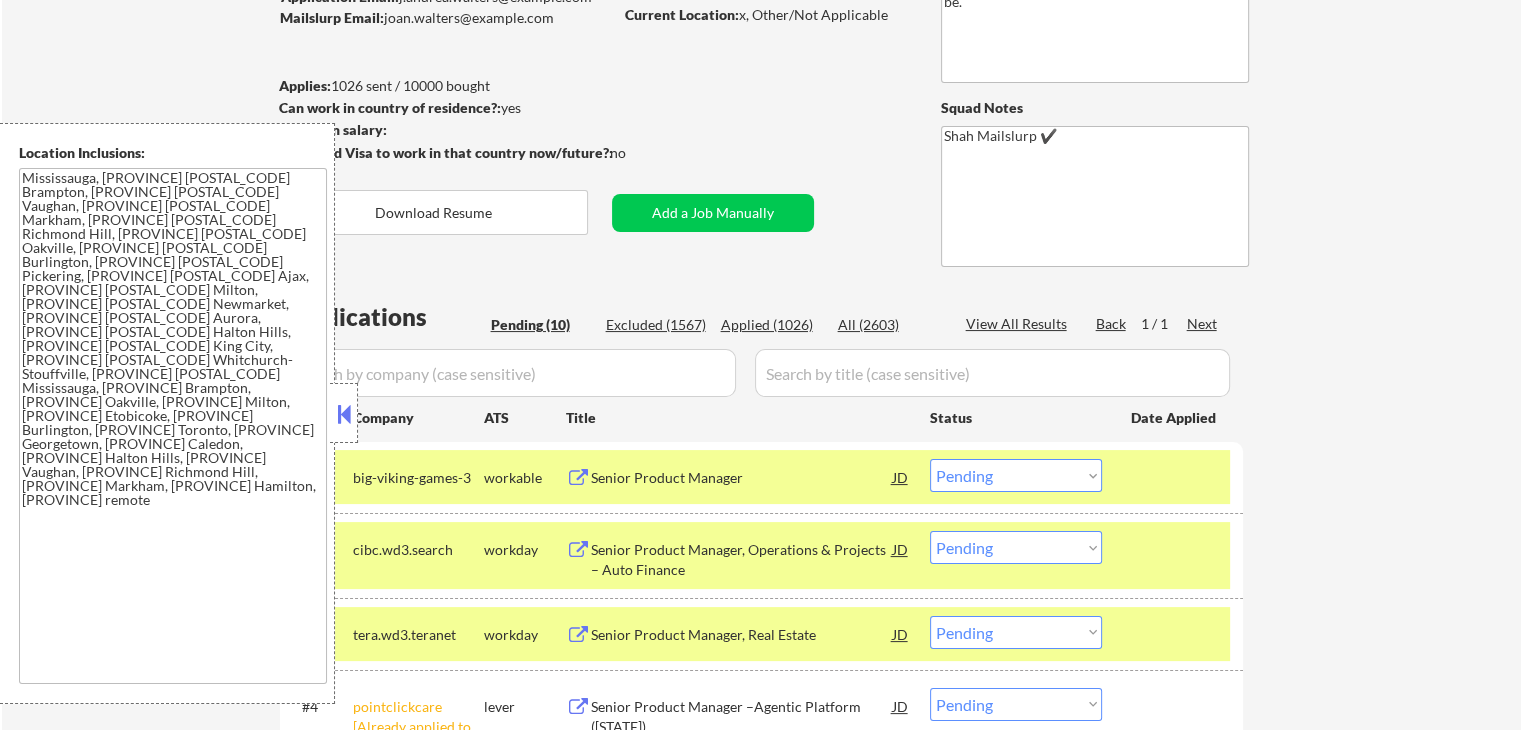 click at bounding box center [344, 414] 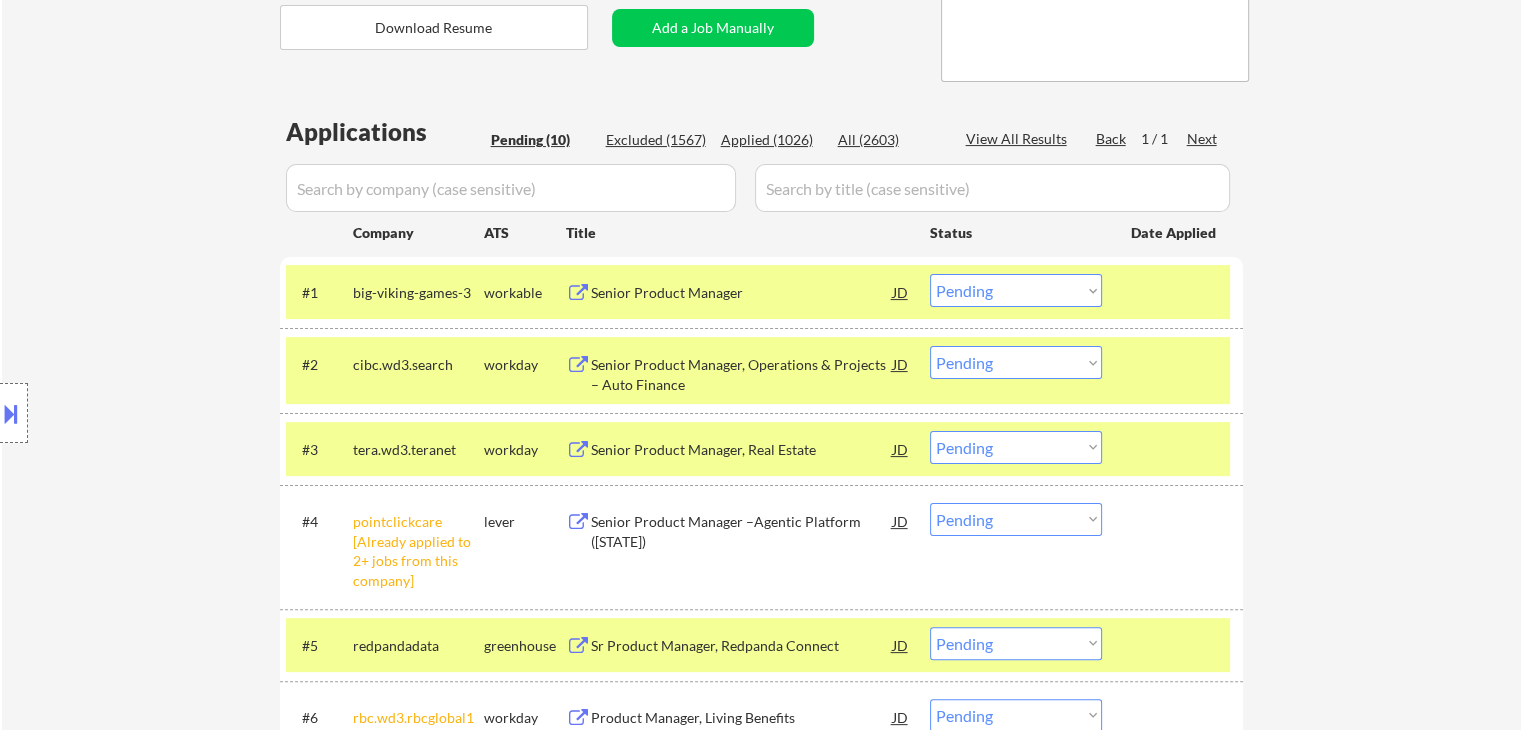 scroll, scrollTop: 400, scrollLeft: 0, axis: vertical 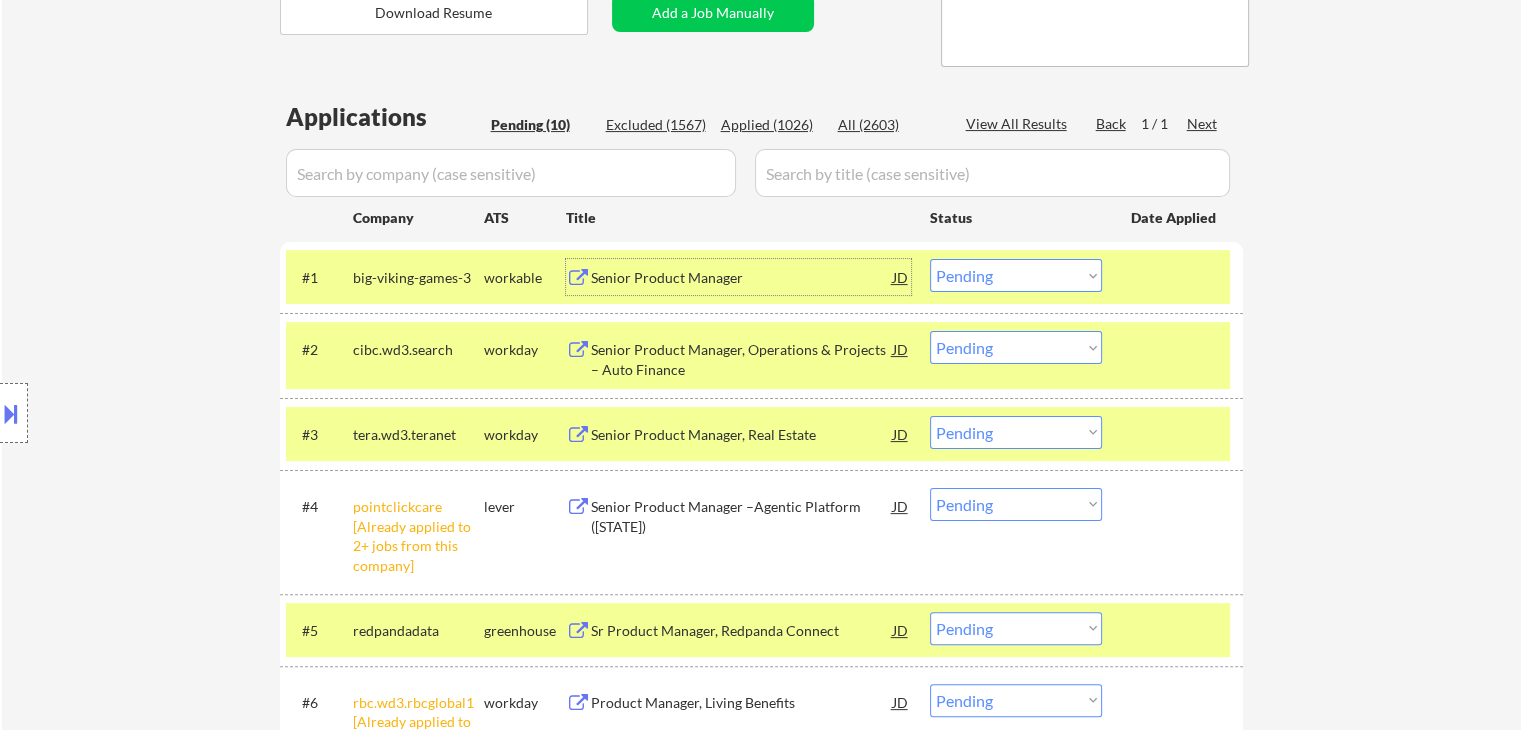 drag, startPoint x: 684, startPoint y: 277, endPoint x: 692, endPoint y: 308, distance: 32.01562 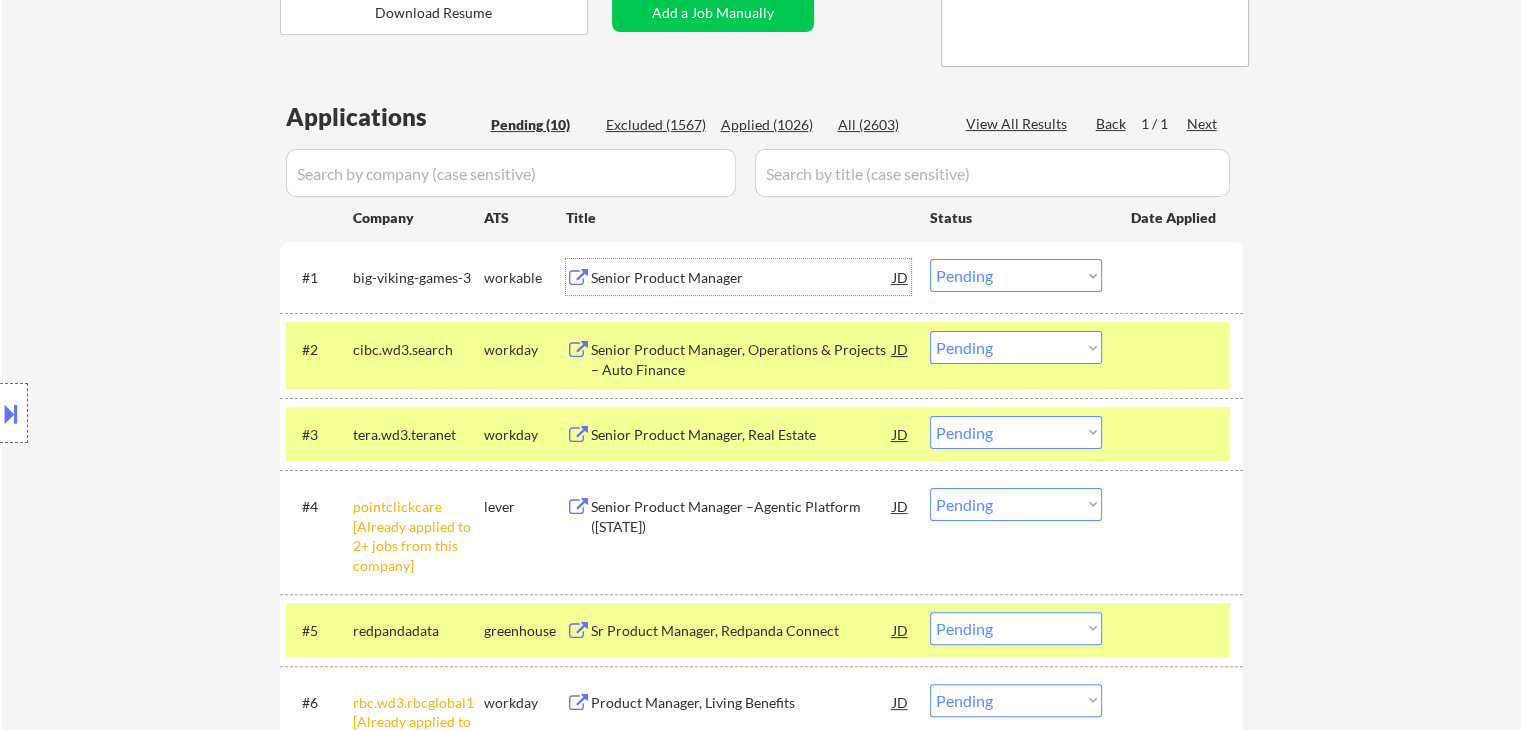 drag, startPoint x: 1006, startPoint y: 288, endPoint x: 988, endPoint y: 290, distance: 18.110771 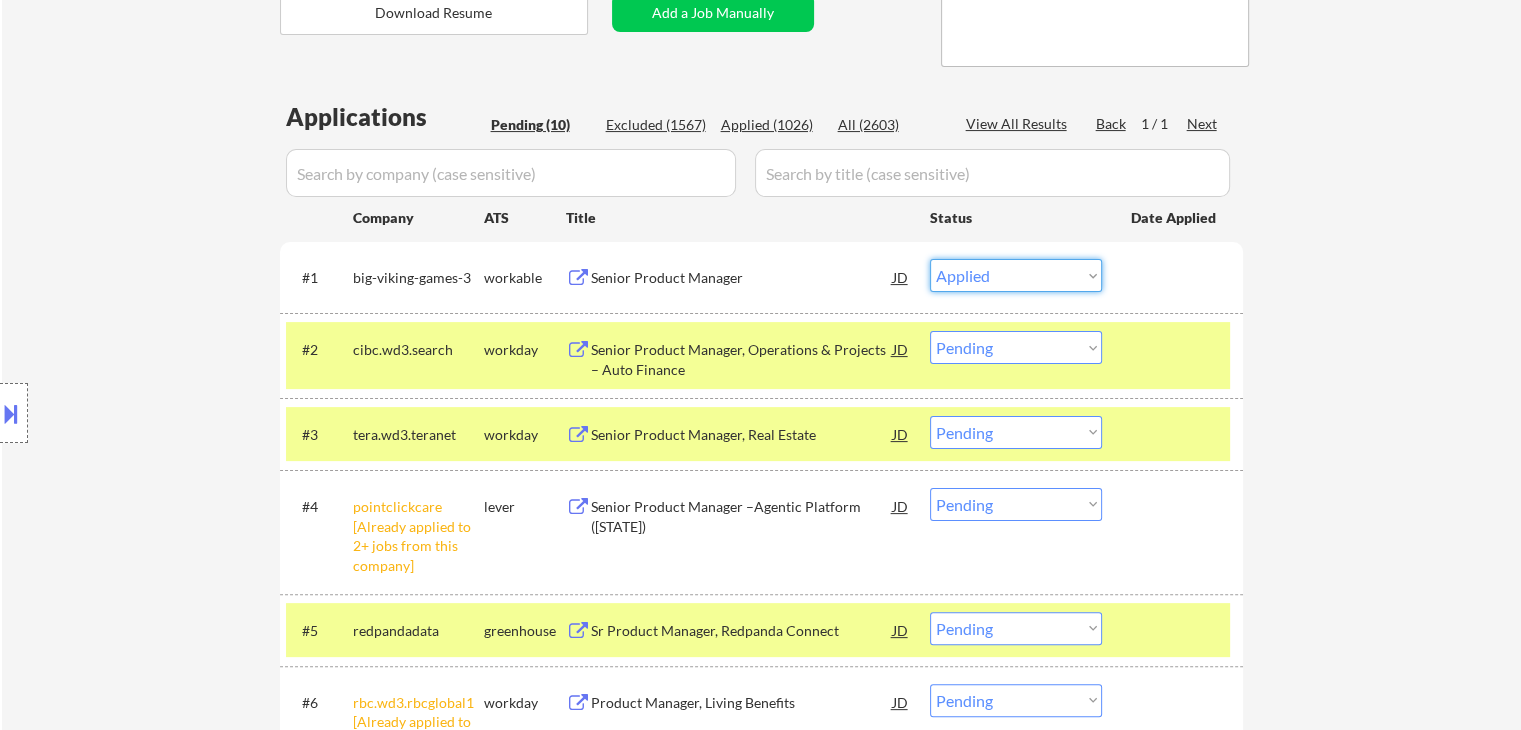 click on "Choose an option... Pending Applied Excluded (Questions) Excluded (Expired) Excluded (Location) Excluded (Bad Match) Excluded (Blocklist) Excluded (Salary) Excluded (Other)" at bounding box center (1016, 275) 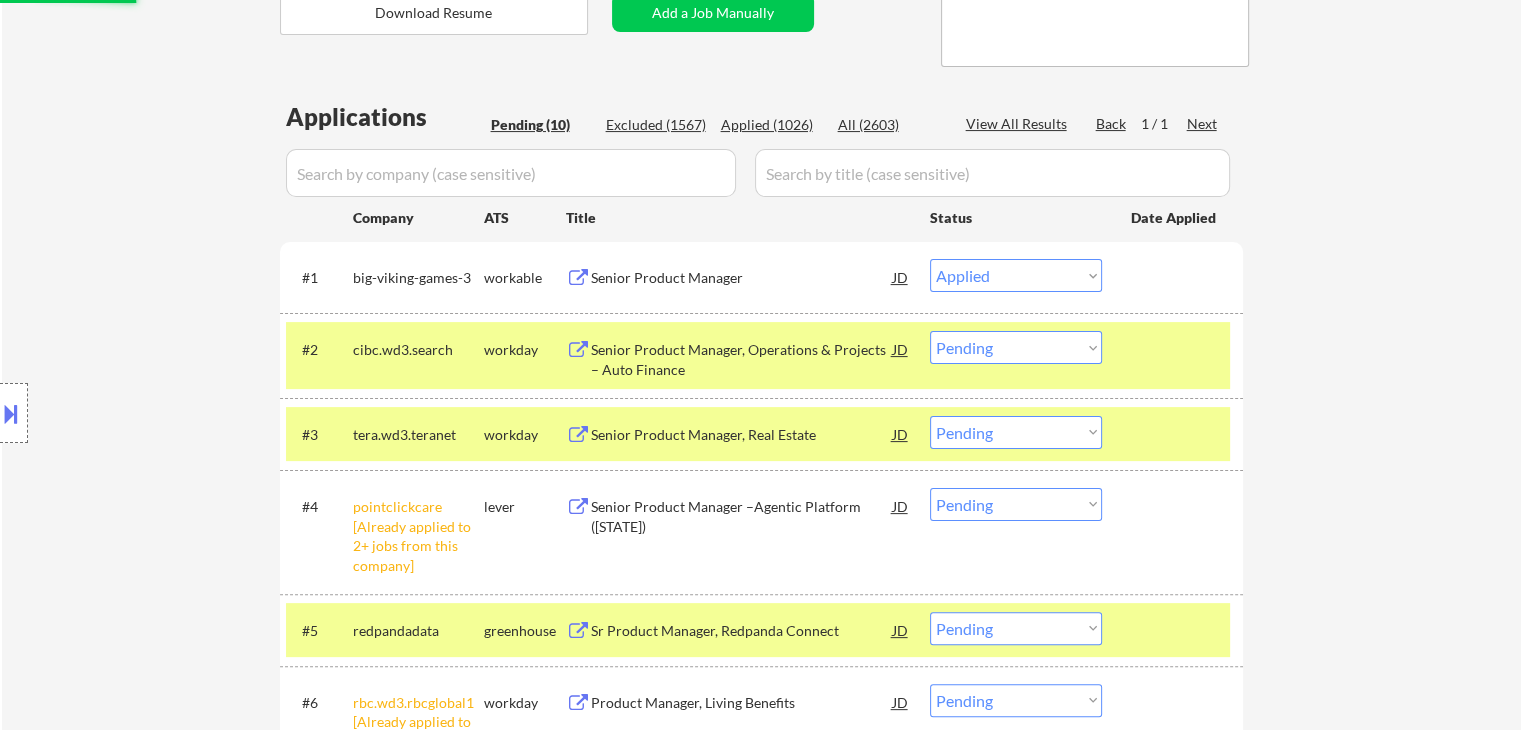 select on ""pending"" 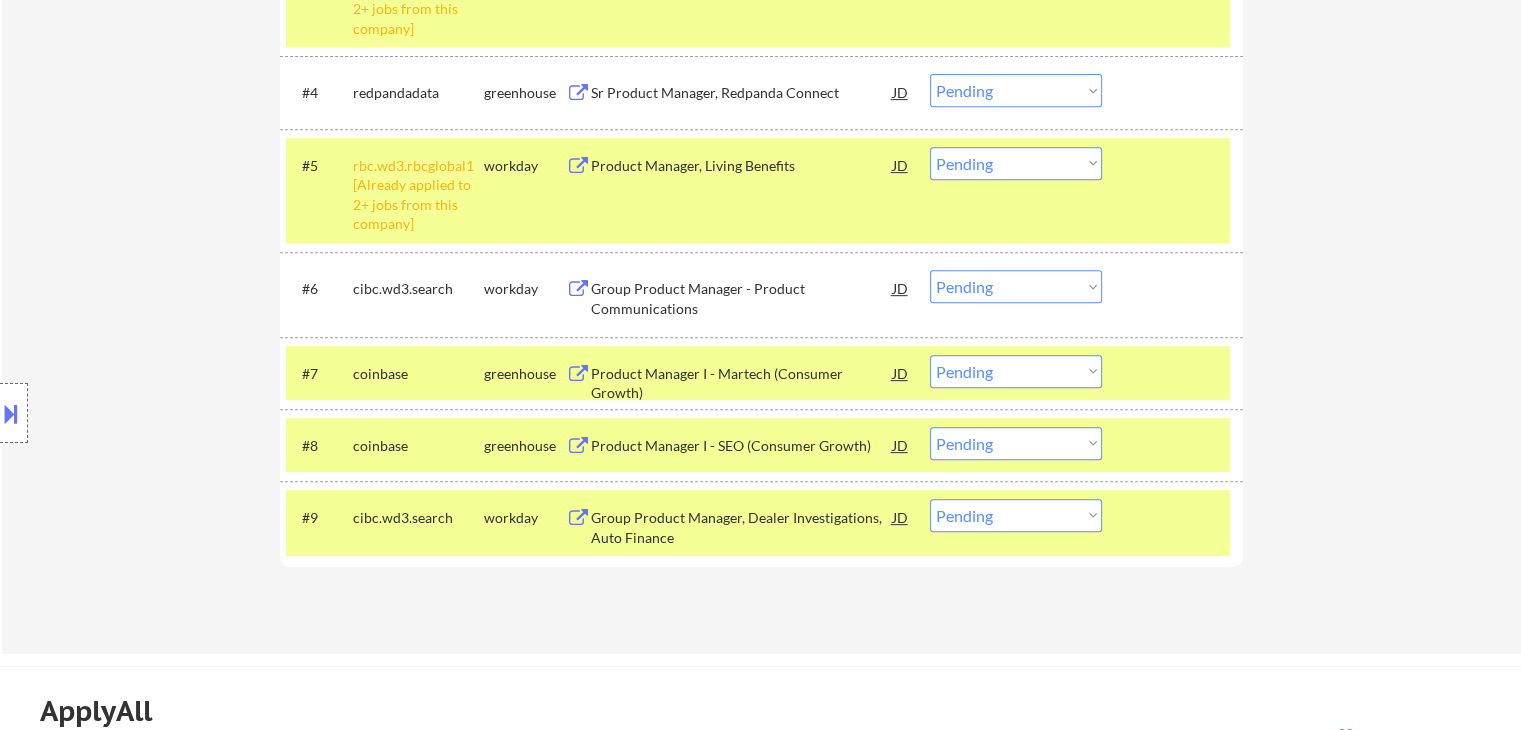 scroll, scrollTop: 900, scrollLeft: 0, axis: vertical 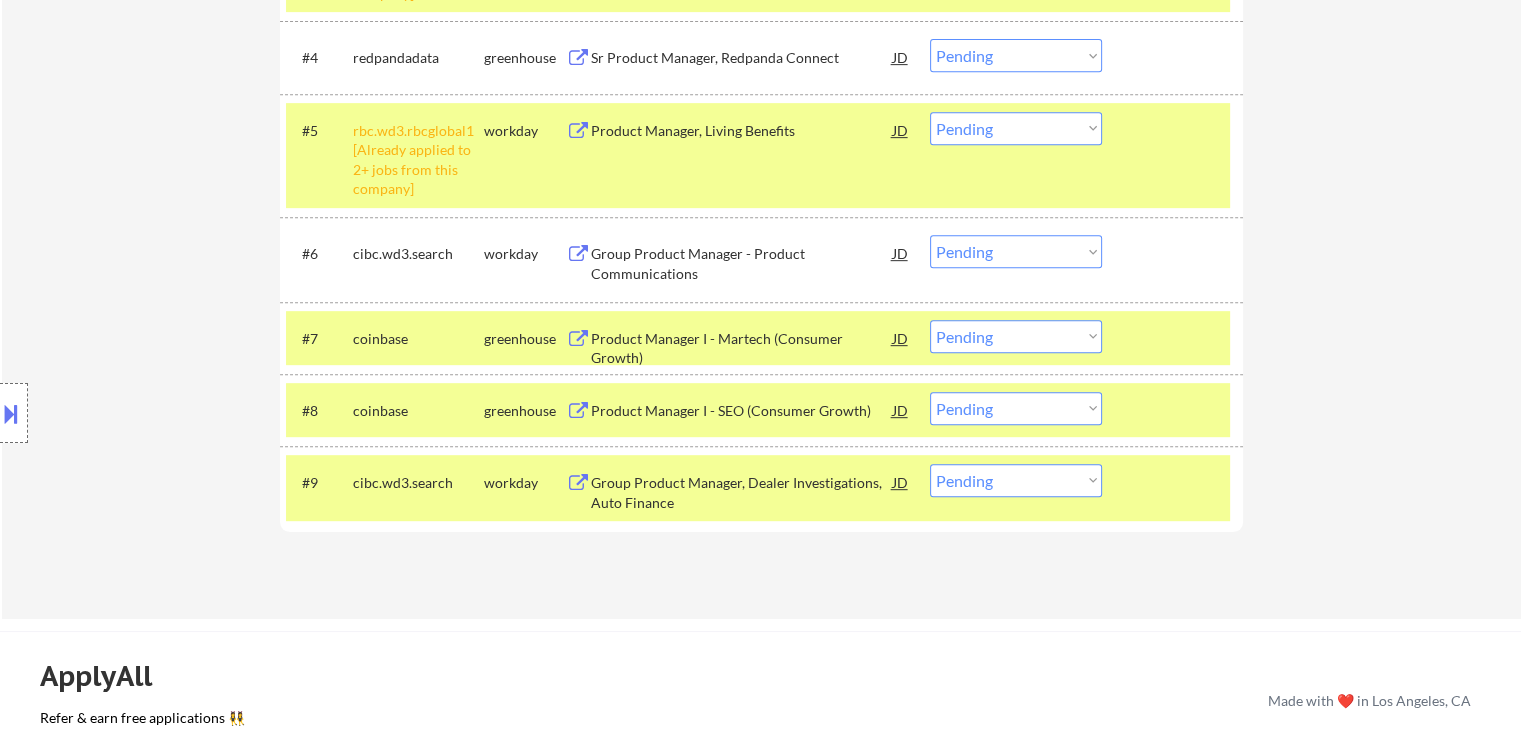 click on "Choose an option... Pending Applied Excluded (Questions) Excluded (Expired) Excluded (Location) Excluded (Bad Match) Excluded (Blocklist) Excluded (Salary) Excluded (Other)" at bounding box center [1016, 336] 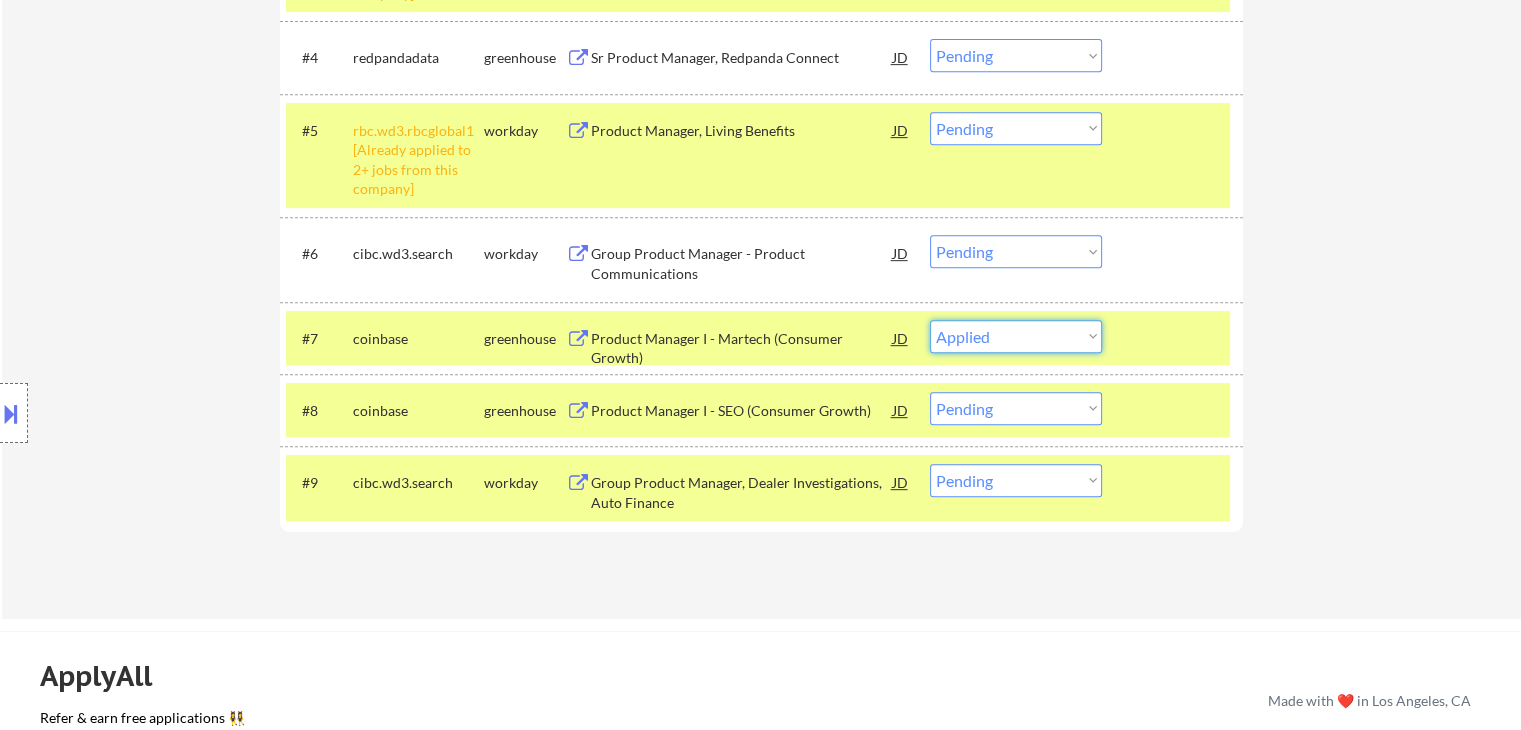 click on "Choose an option... Pending Applied Excluded (Questions) Excluded (Expired) Excluded (Location) Excluded (Bad Match) Excluded (Blocklist) Excluded (Salary) Excluded (Other)" at bounding box center [1016, 336] 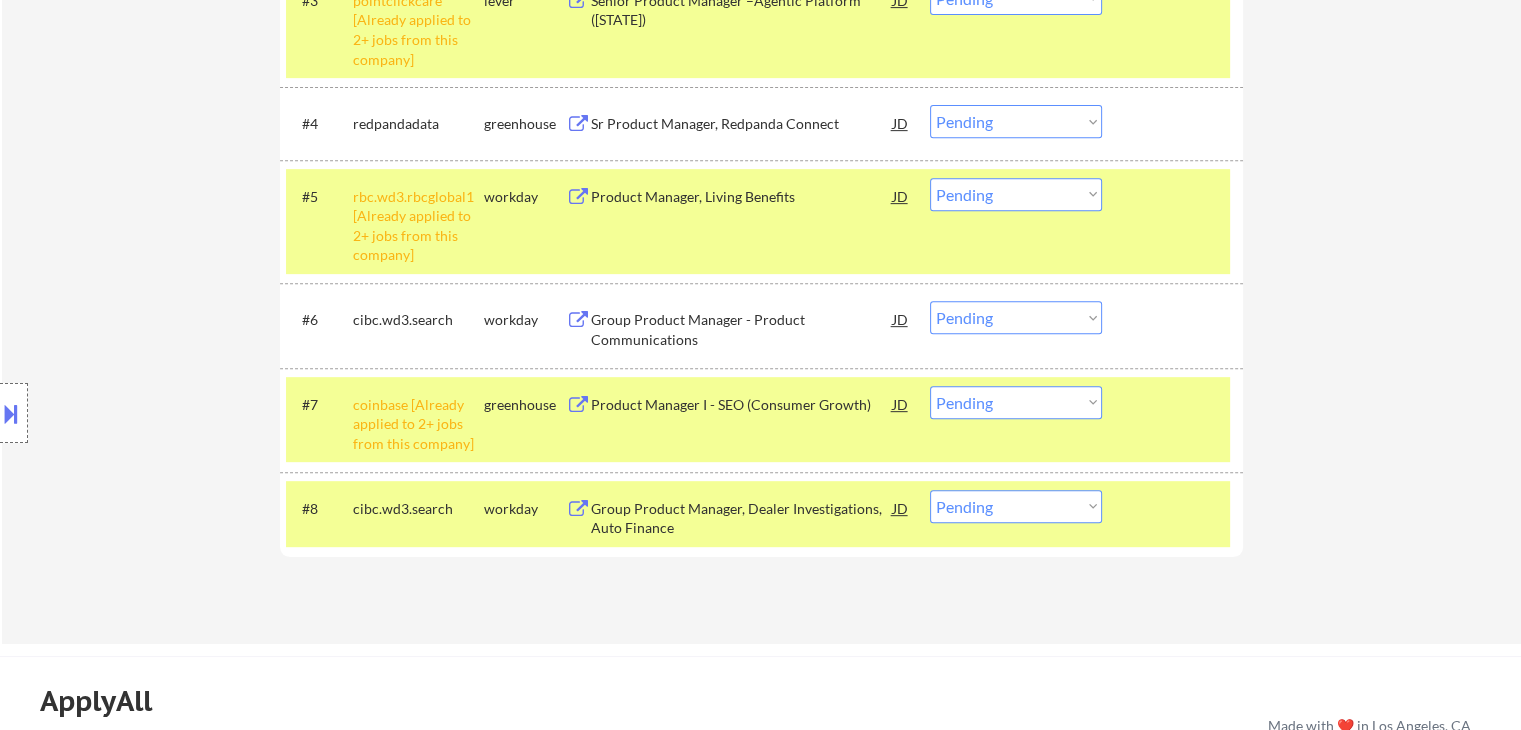 scroll, scrollTop: 800, scrollLeft: 0, axis: vertical 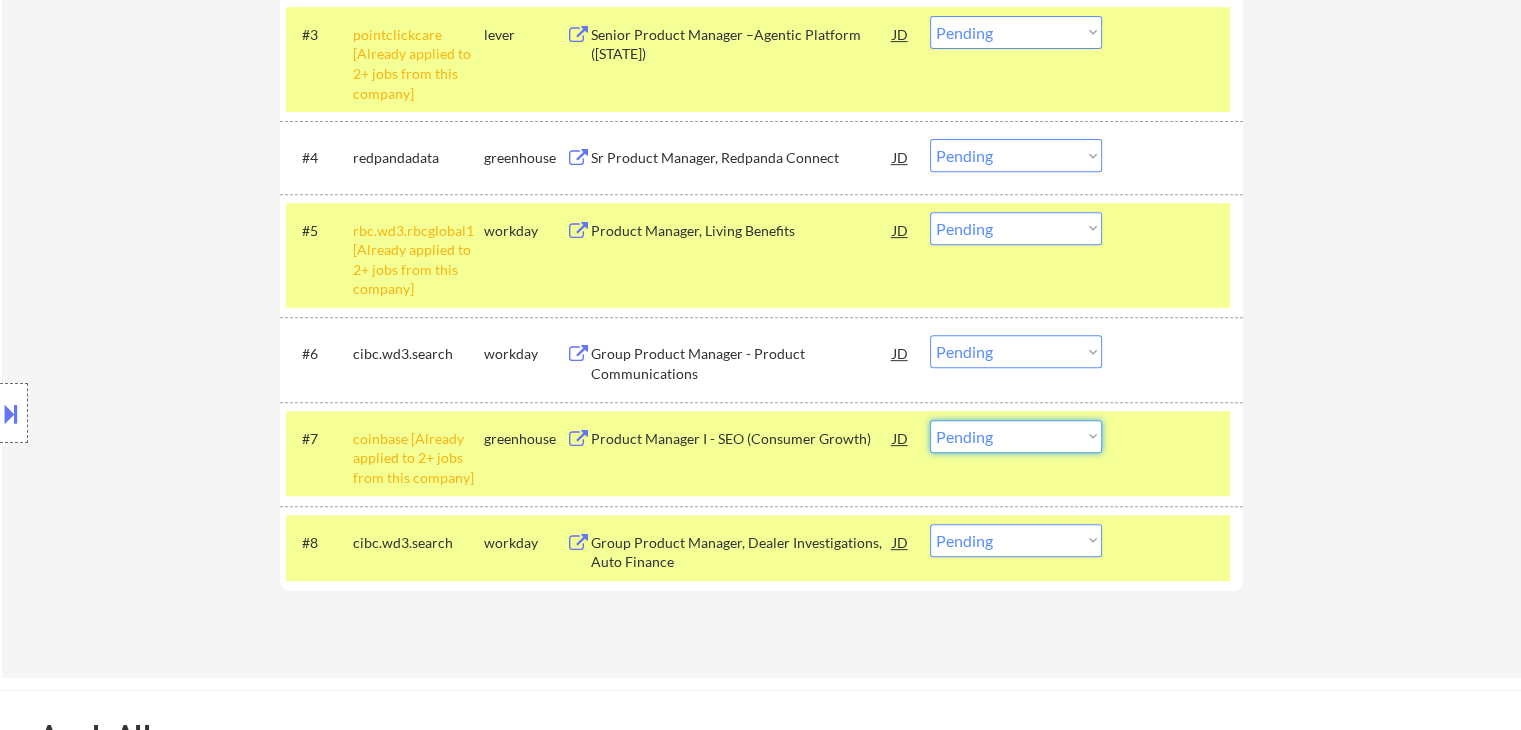 click on "Choose an option... Pending Applied Excluded (Questions) Excluded (Expired) Excluded (Location) Excluded (Bad Match) Excluded (Blocklist) Excluded (Salary) Excluded (Other)" at bounding box center [1016, 436] 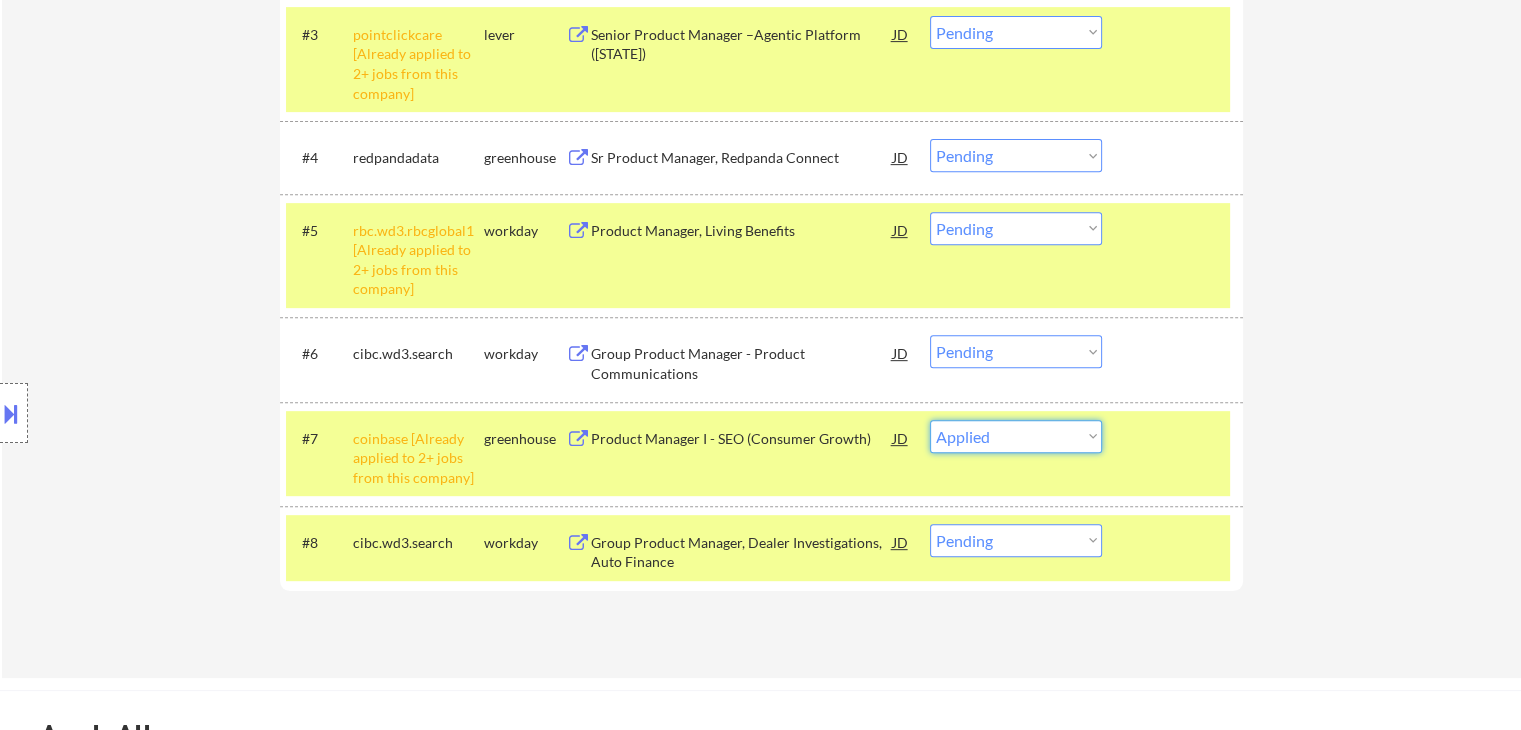 click on "Choose an option... Pending Applied Excluded (Questions) Excluded (Expired) Excluded (Location) Excluded (Bad Match) Excluded (Blocklist) Excluded (Salary) Excluded (Other)" at bounding box center (1016, 436) 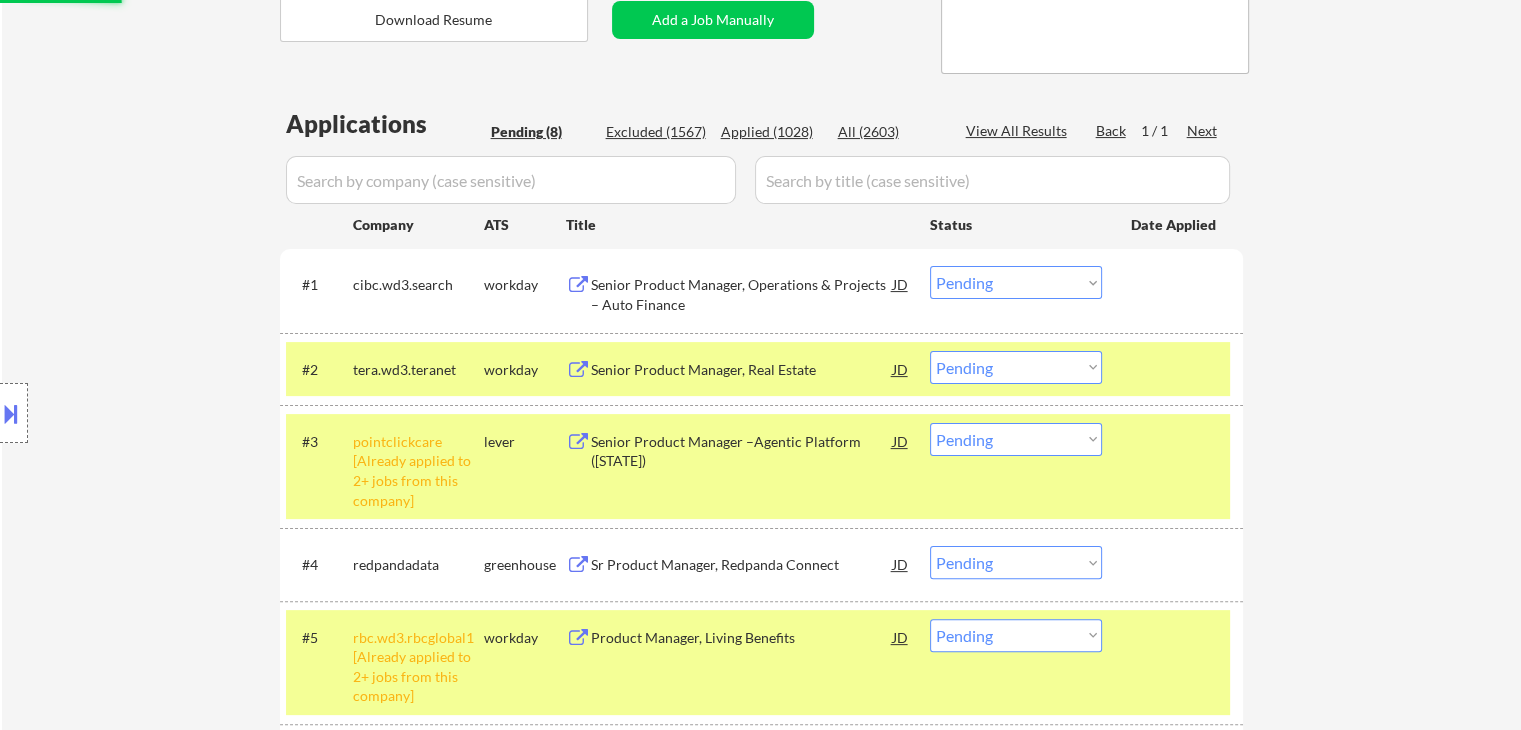 scroll, scrollTop: 300, scrollLeft: 0, axis: vertical 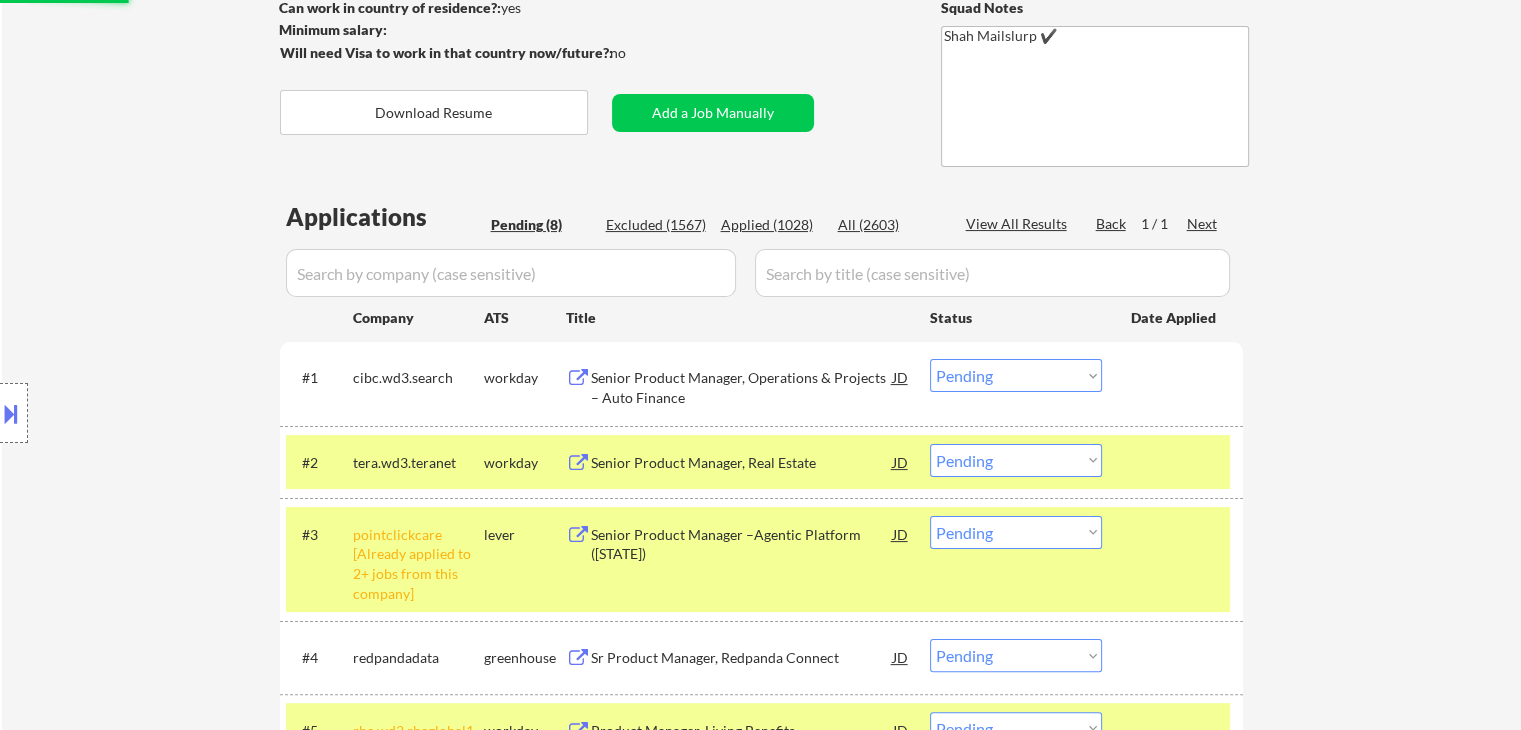 select on ""pending"" 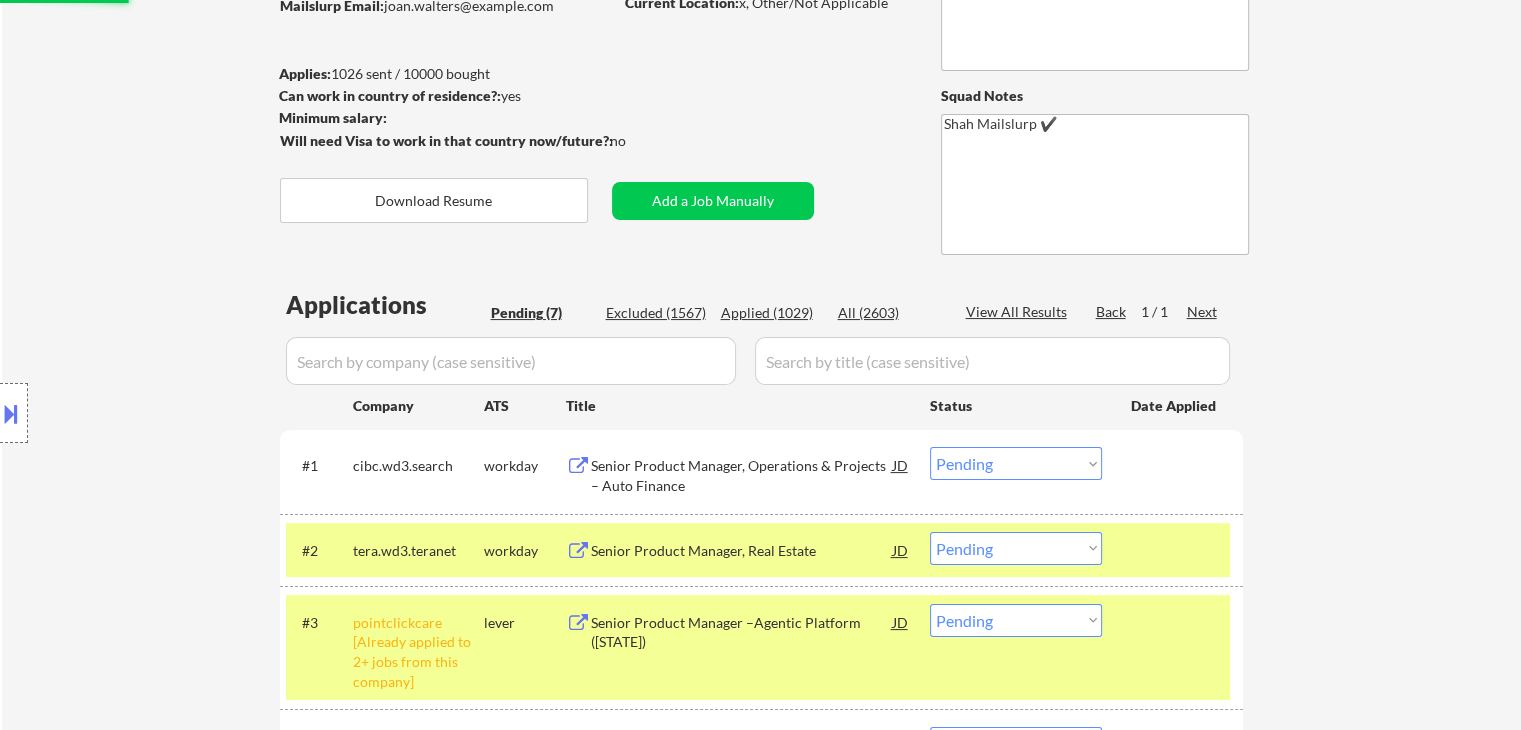 scroll, scrollTop: 100, scrollLeft: 0, axis: vertical 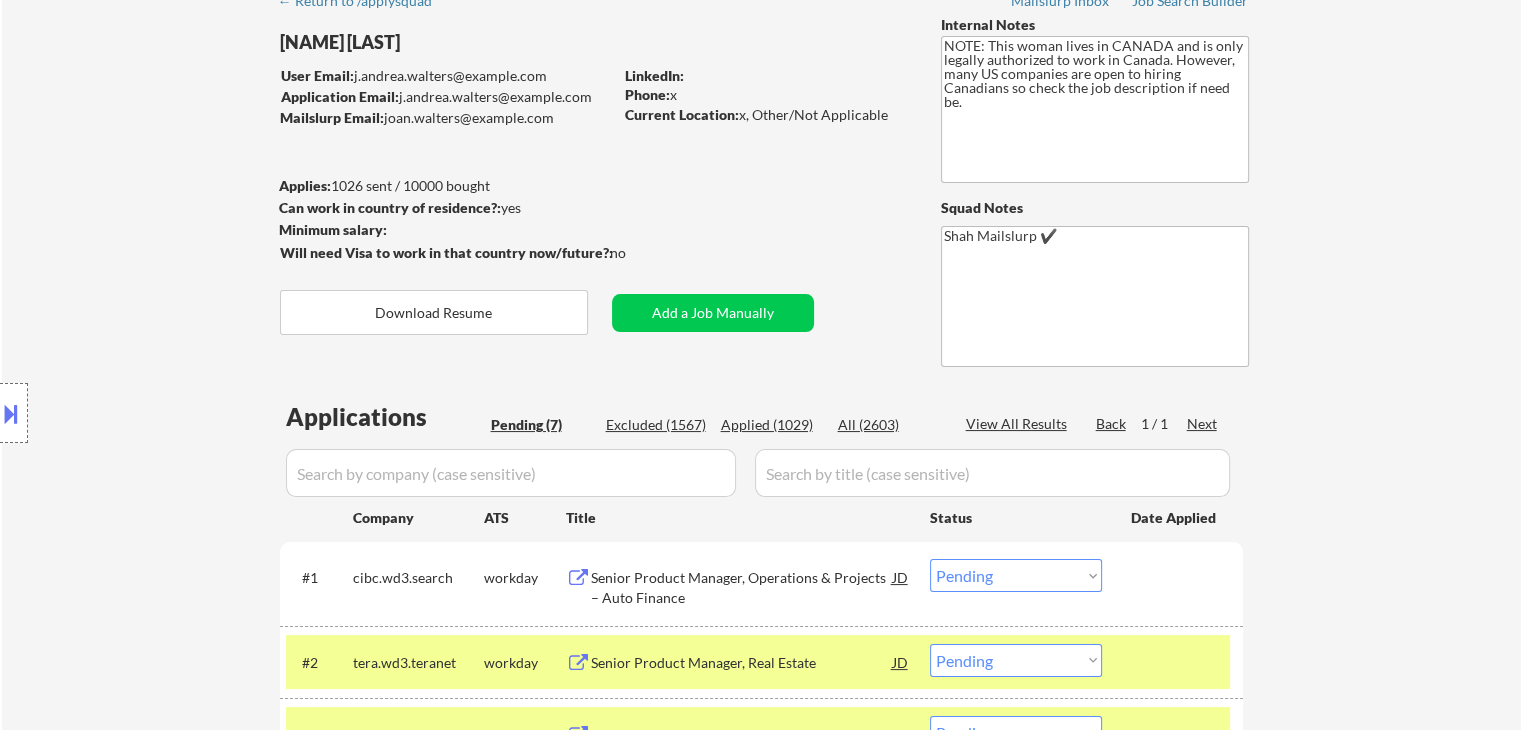 click on "Applied (1029)" at bounding box center [771, 425] 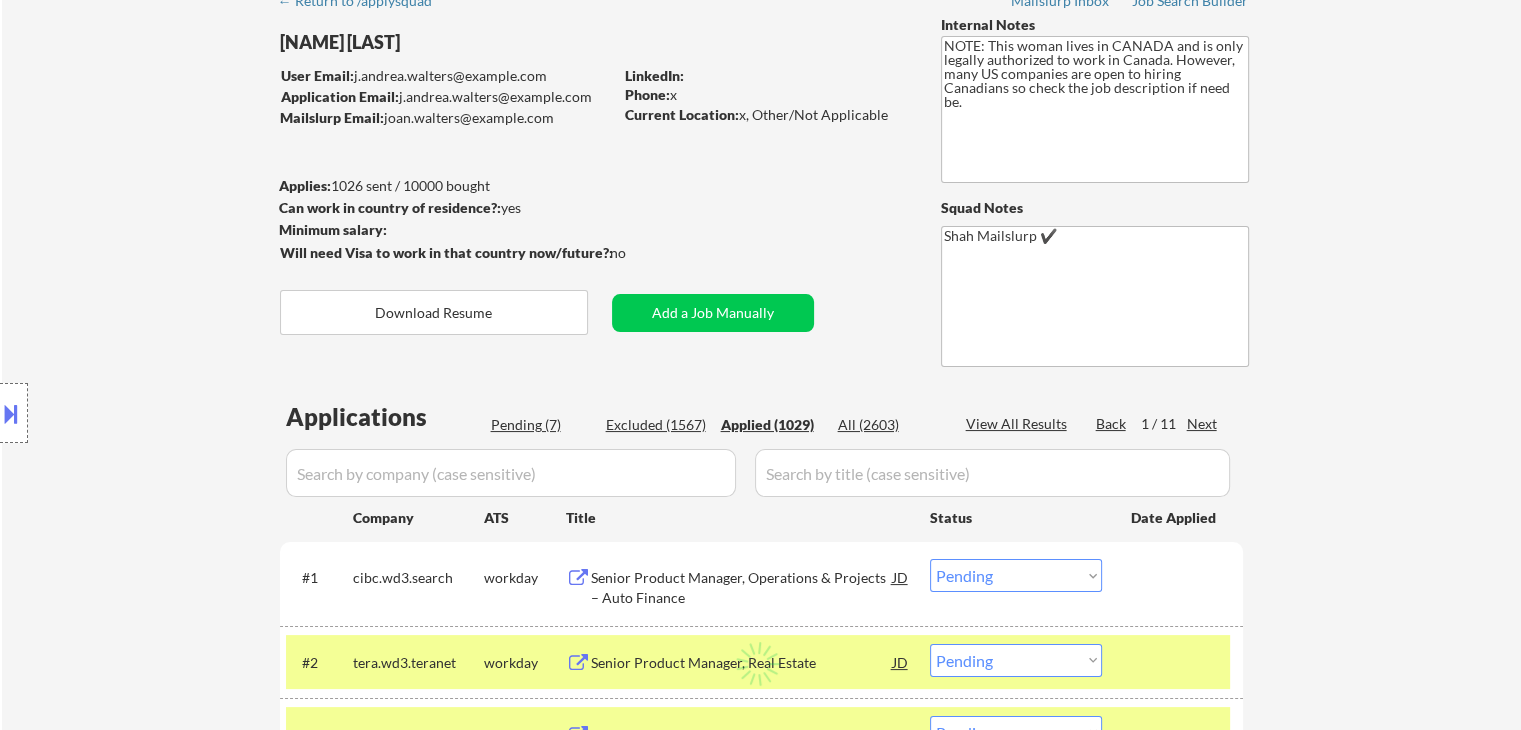 select on ""applied"" 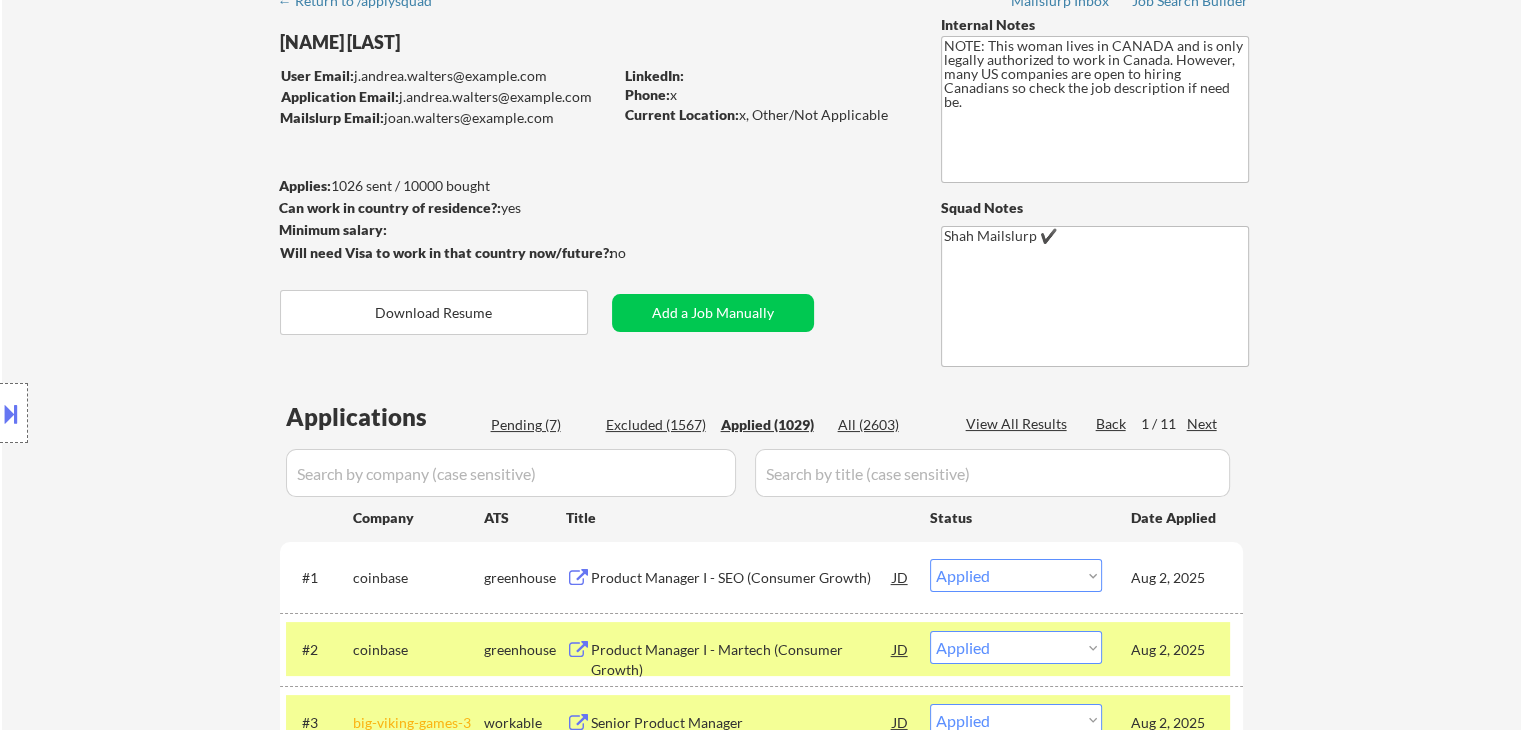 select on ""applied"" 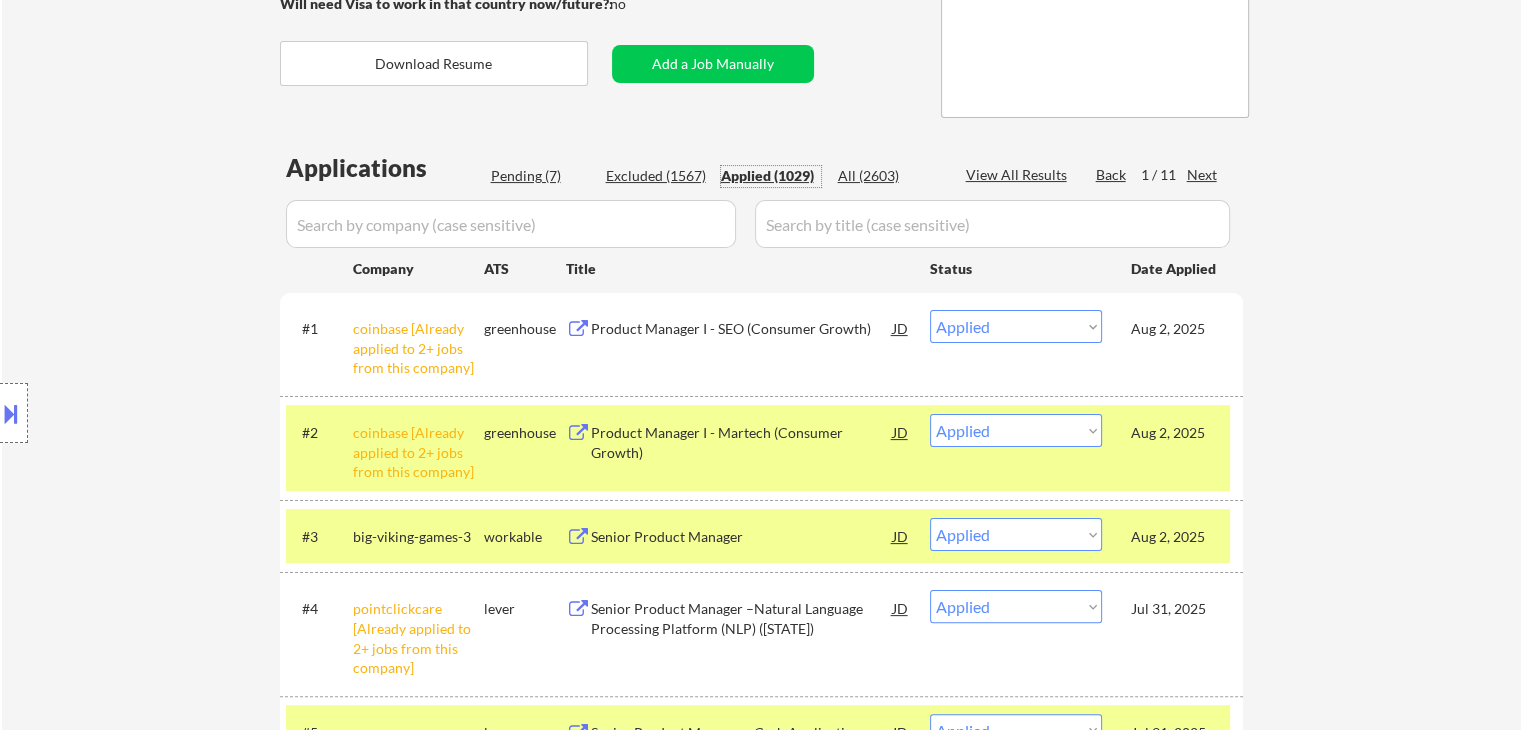scroll, scrollTop: 0, scrollLeft: 0, axis: both 